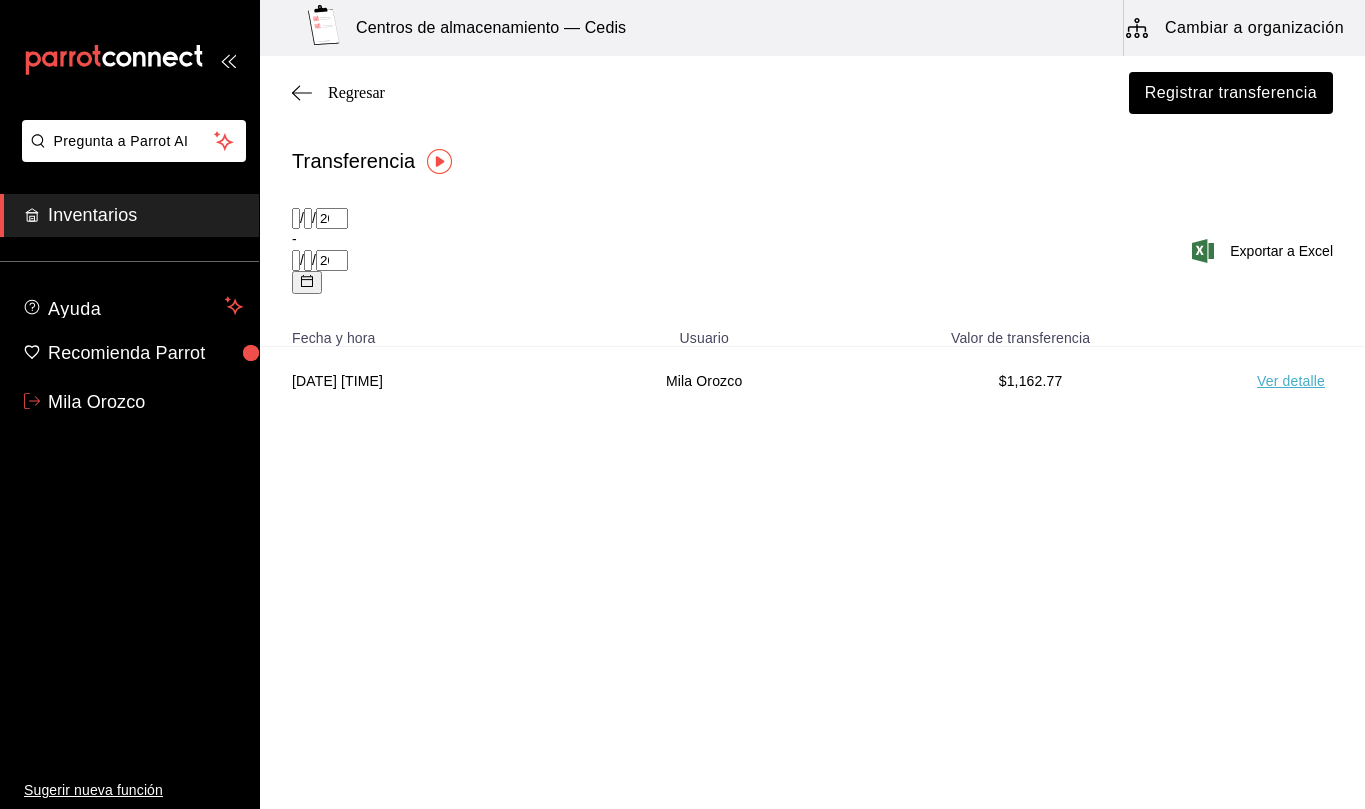 scroll, scrollTop: 0, scrollLeft: 0, axis: both 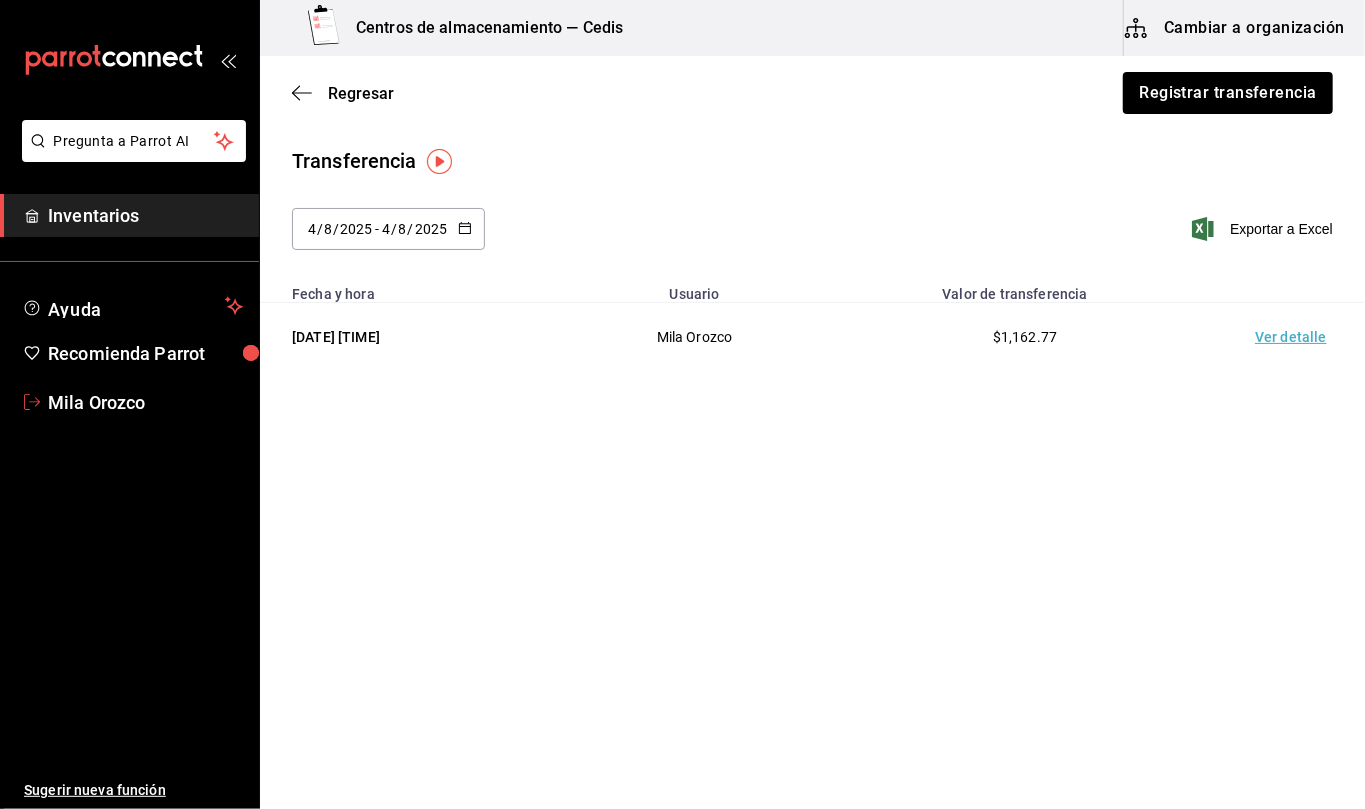 click on "Mila Orozco" at bounding box center (145, 402) 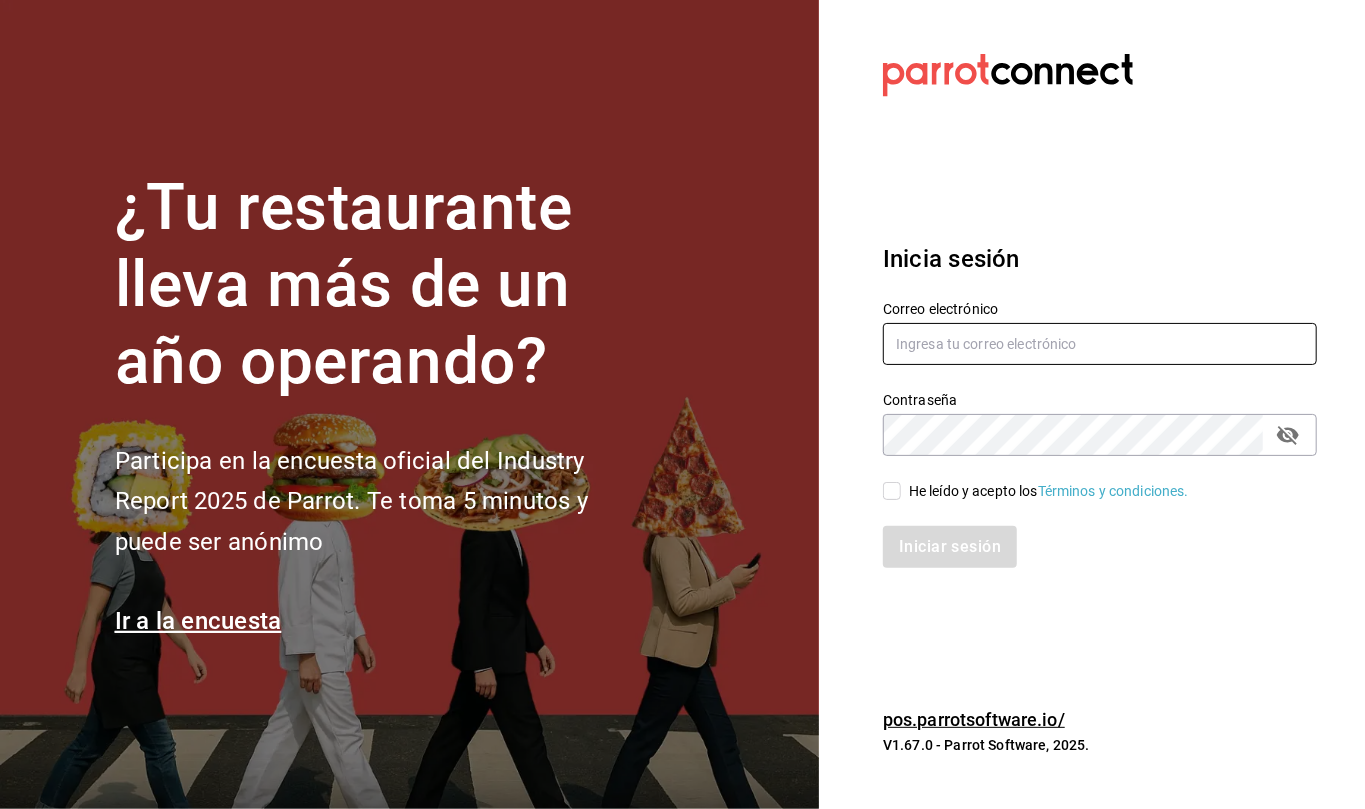 click at bounding box center (1100, 344) 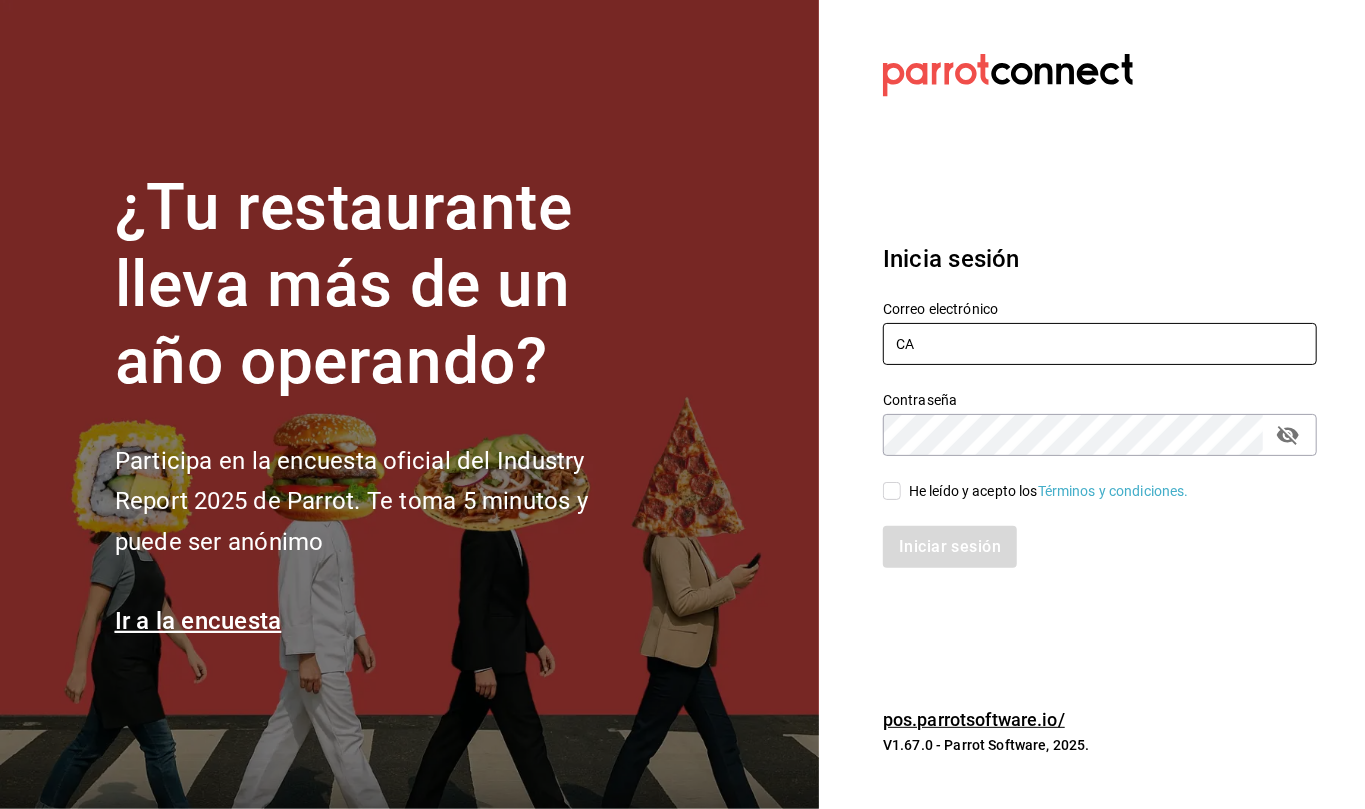 type on "C" 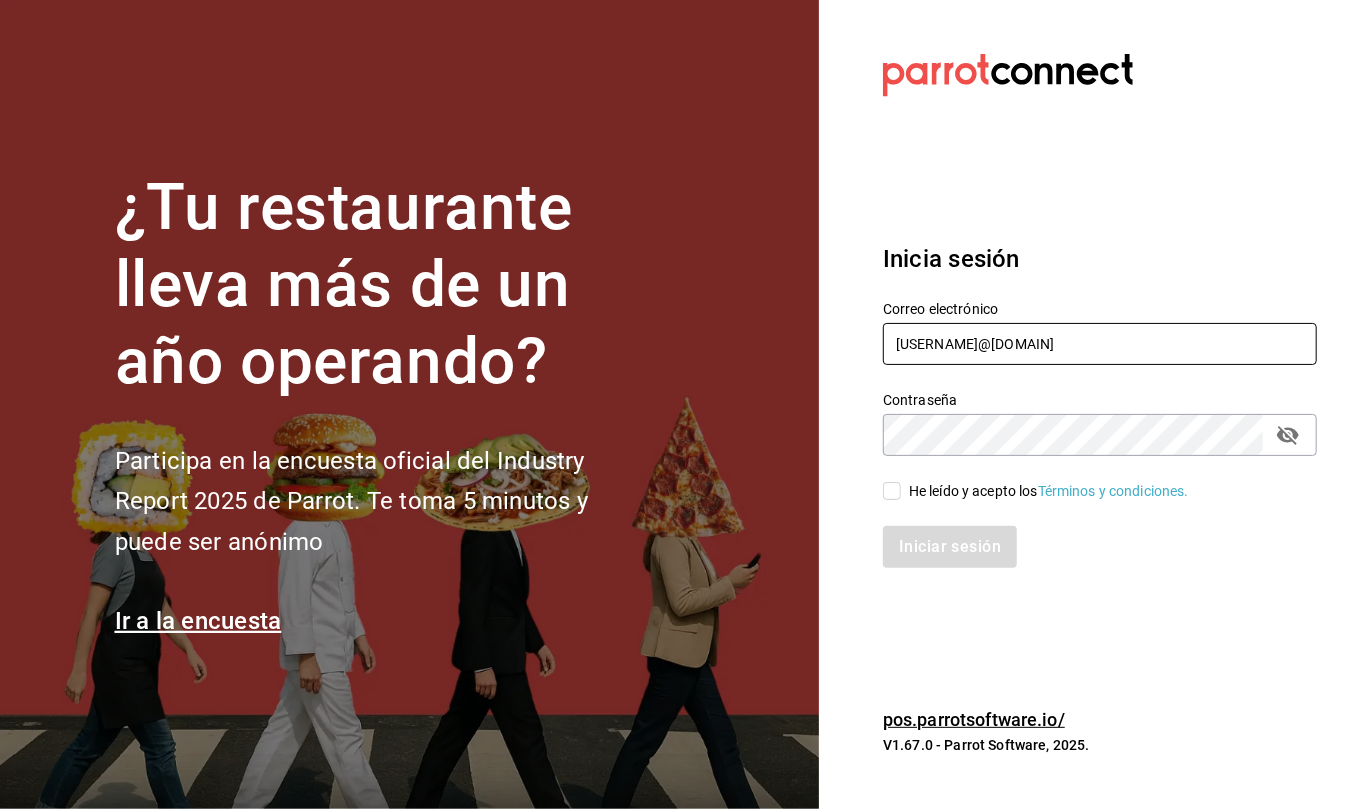 type on "[USERNAME]@[DOMAIN]" 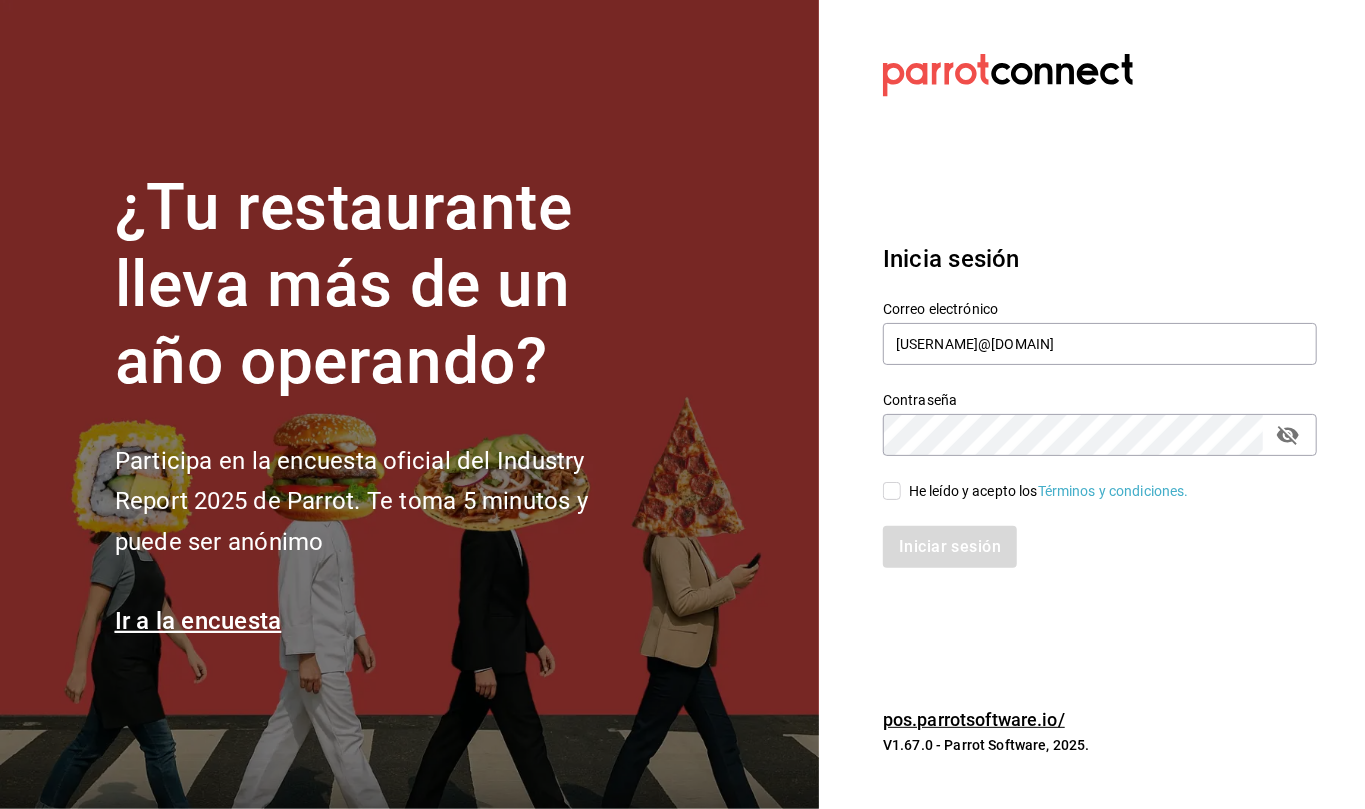 click on "He leído y acepto los  Términos y condiciones." at bounding box center (892, 491) 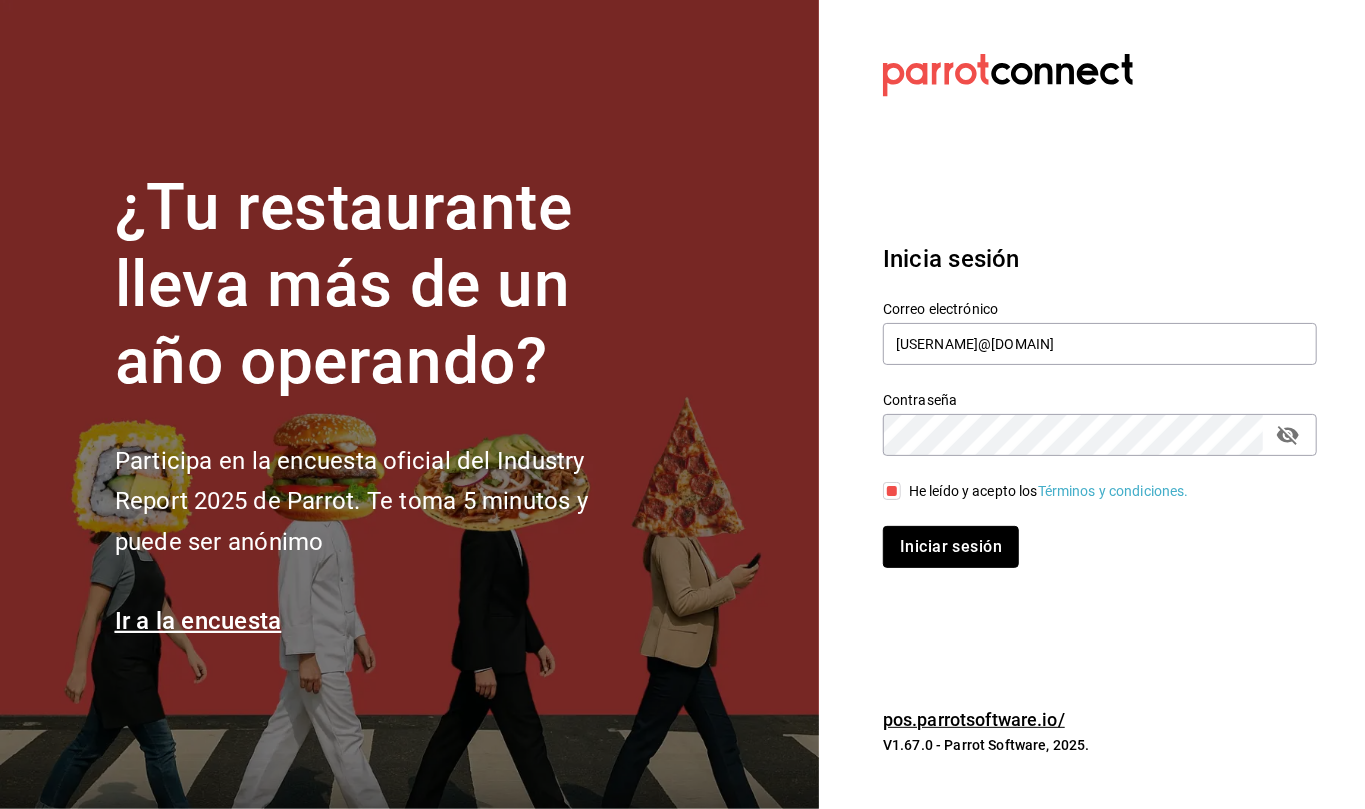 click on "Iniciar sesión" at bounding box center (951, 547) 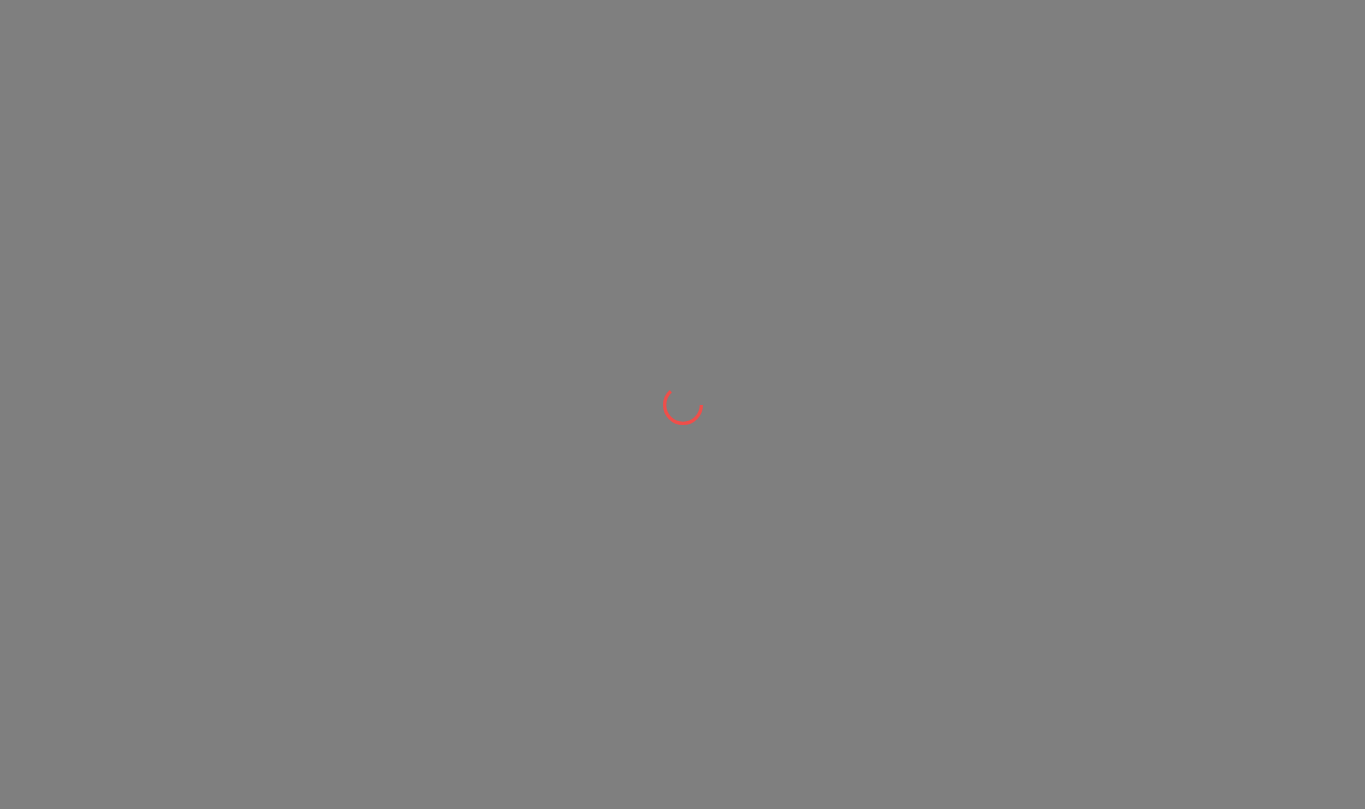 scroll, scrollTop: 0, scrollLeft: 0, axis: both 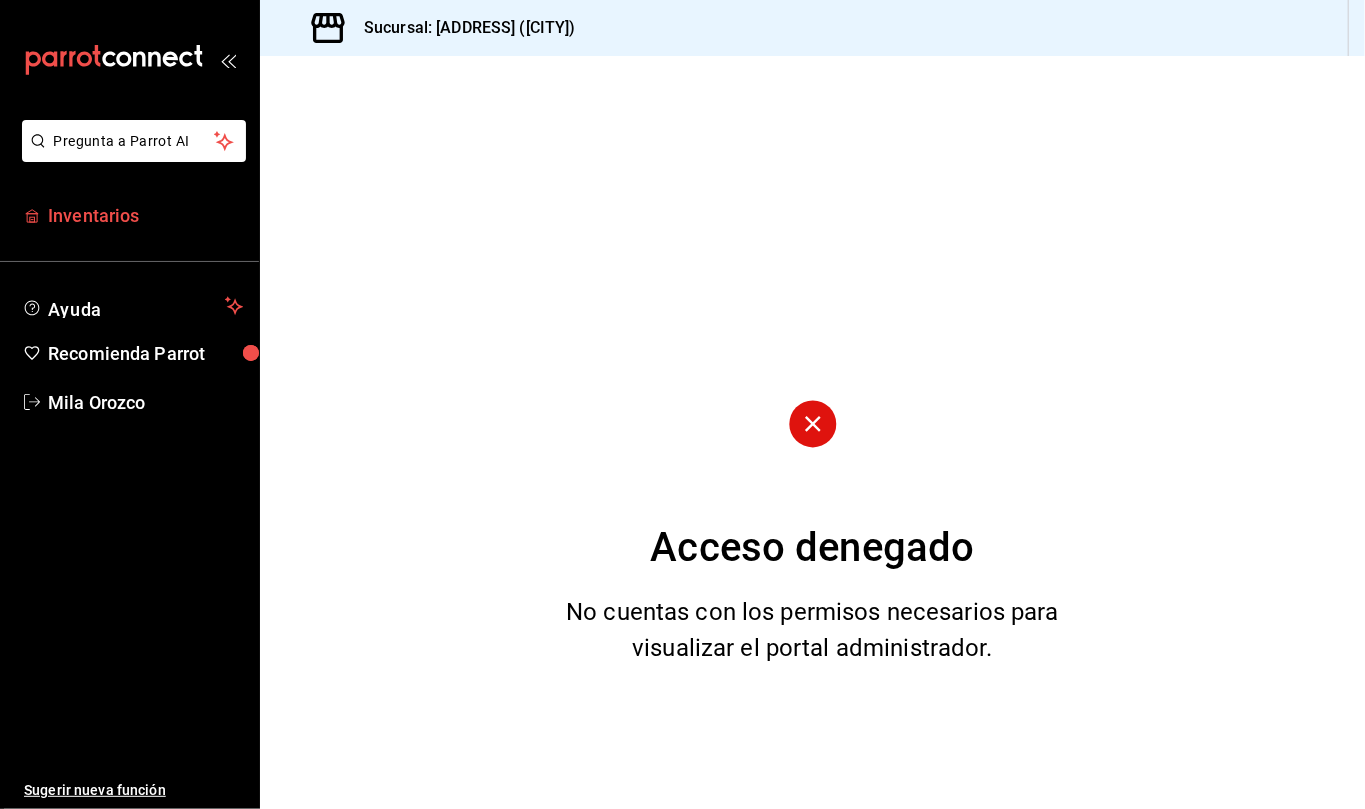 click on "Inventarios" at bounding box center (145, 215) 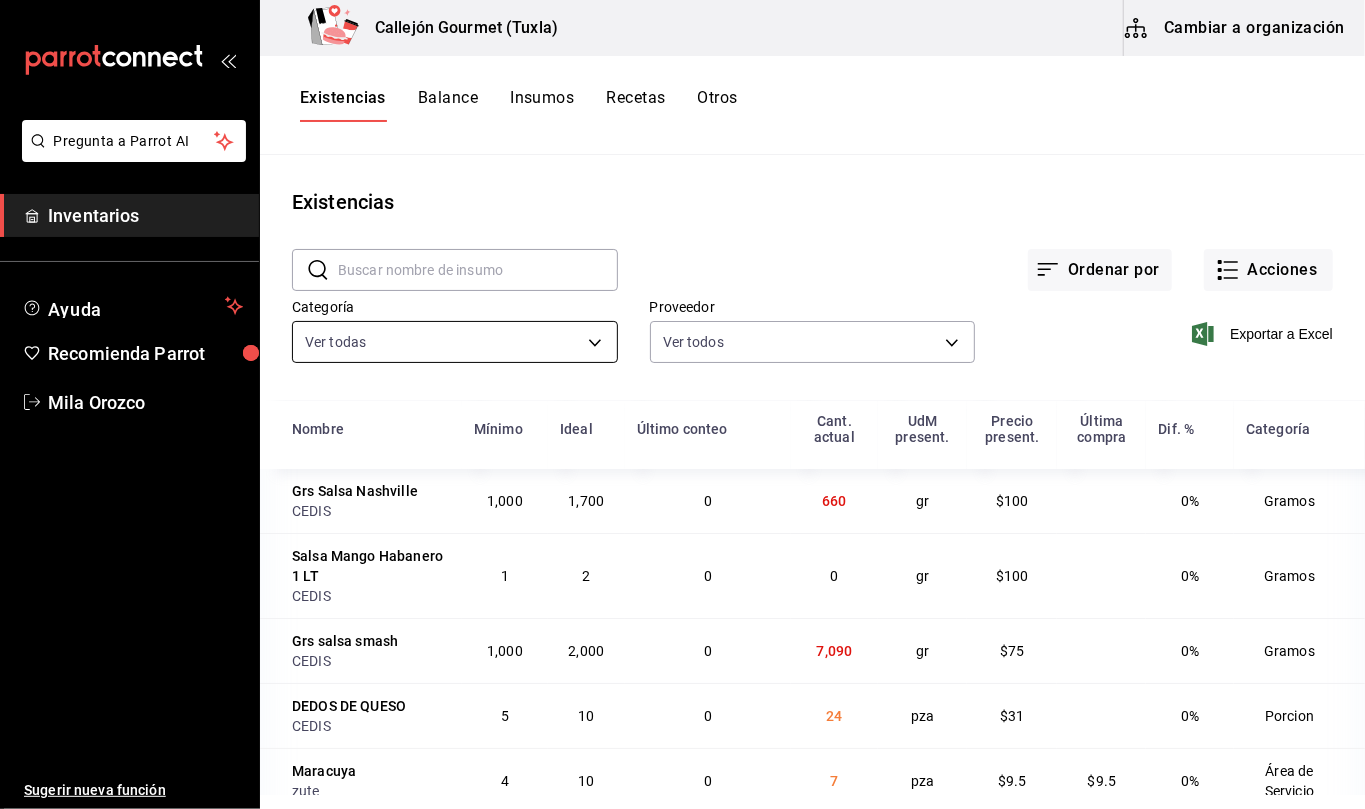 click on "Pregunta a Parrot AI Inventarios   Ayuda Recomienda Parrot   [FIRST] [LAST]   Sugerir nueva función   [ADDRESS] ([CITY]) Cambiar a organización Existencias Balance Insumos Recetas Otros Existencias ​ ​ Ordenar por Acciones Categoría Ver todas [UUID],[UUID],[UUID],[UUID],[UUID],[UUID],[UUID],[UUID],[UUID],[UUID],[UUID],[UUID],[UUID],[UUID],[UUID],[UUID],[UUID],[UUID] Proveedor Ver todos Exportar a Excel Nombre Mínimo Ideal Último conteo Cant. actual UdM present. CEDIS" at bounding box center (682, 397) 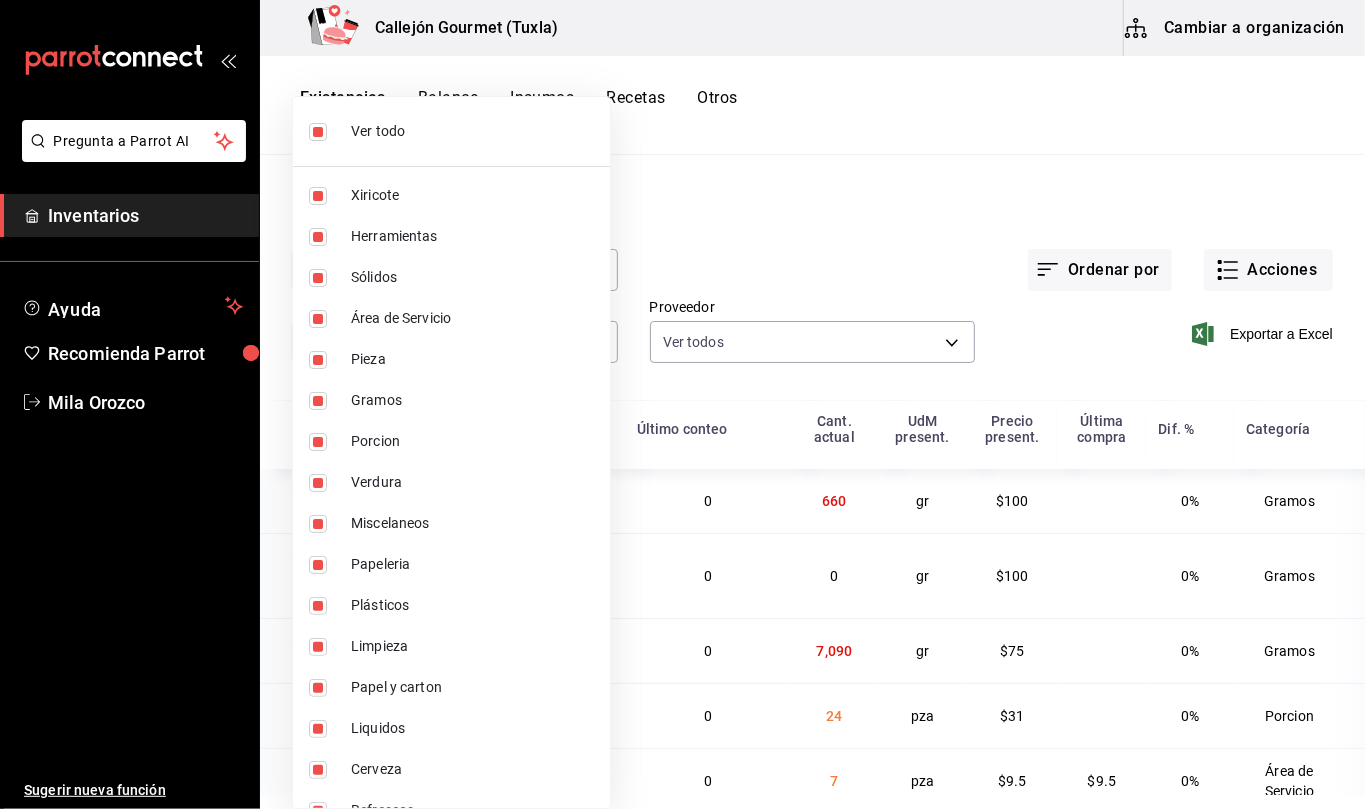 click at bounding box center (318, 132) 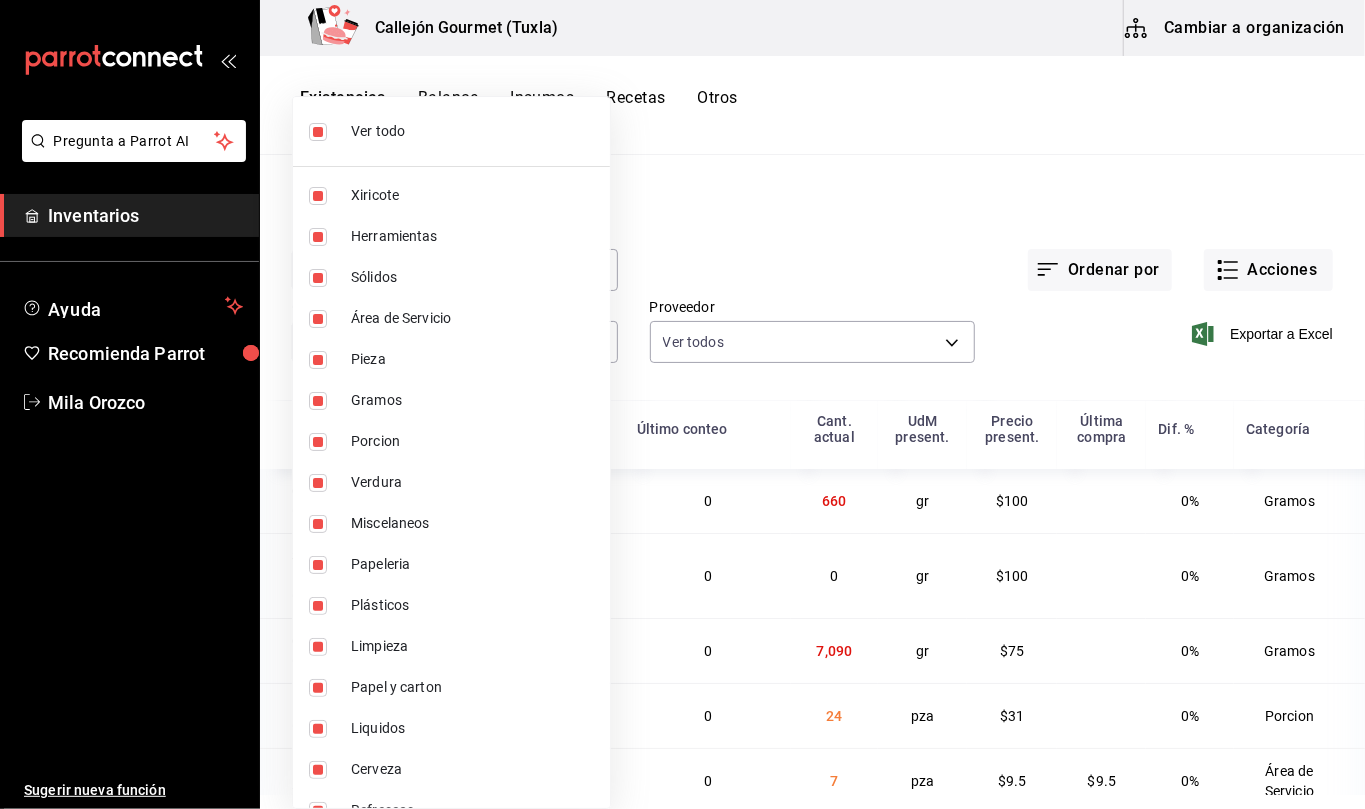checkbox on "false" 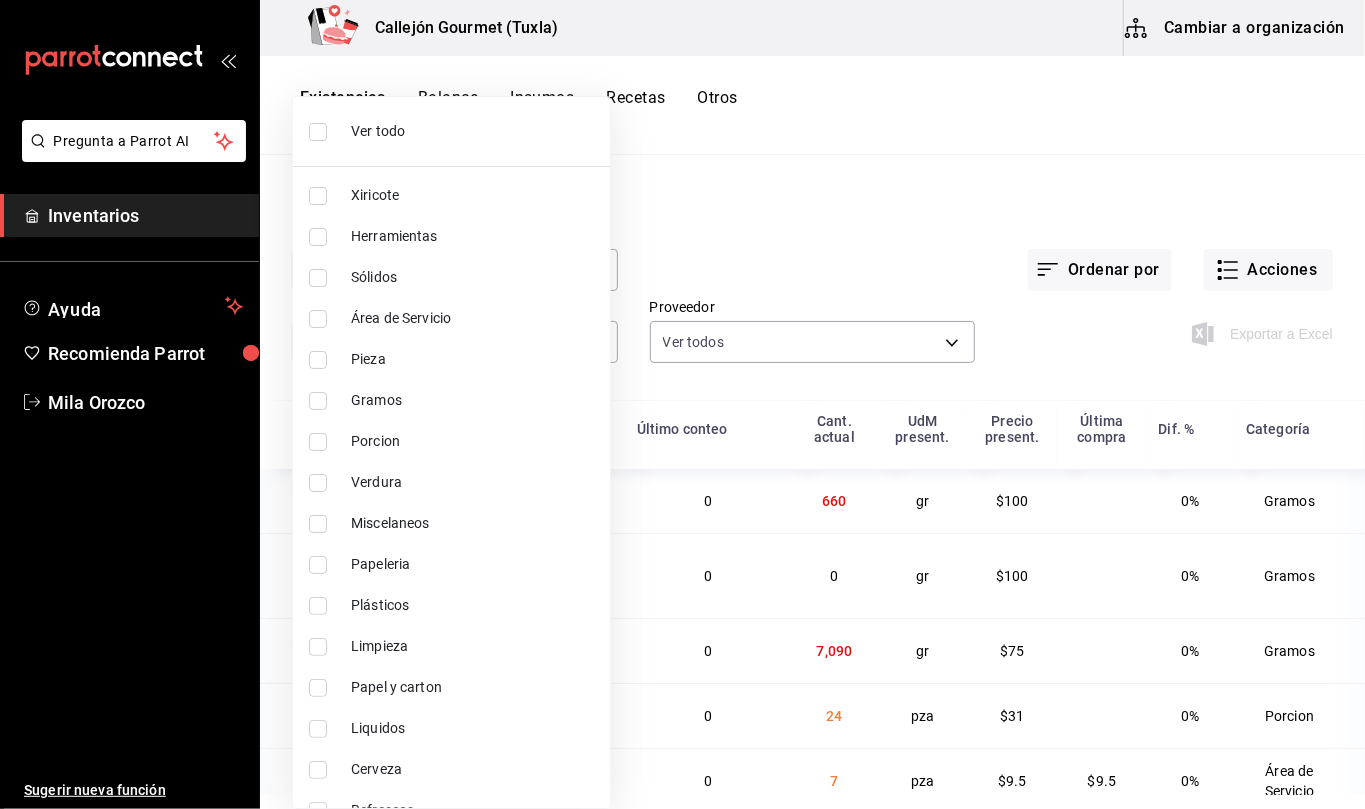scroll, scrollTop: 113, scrollLeft: 0, axis: vertical 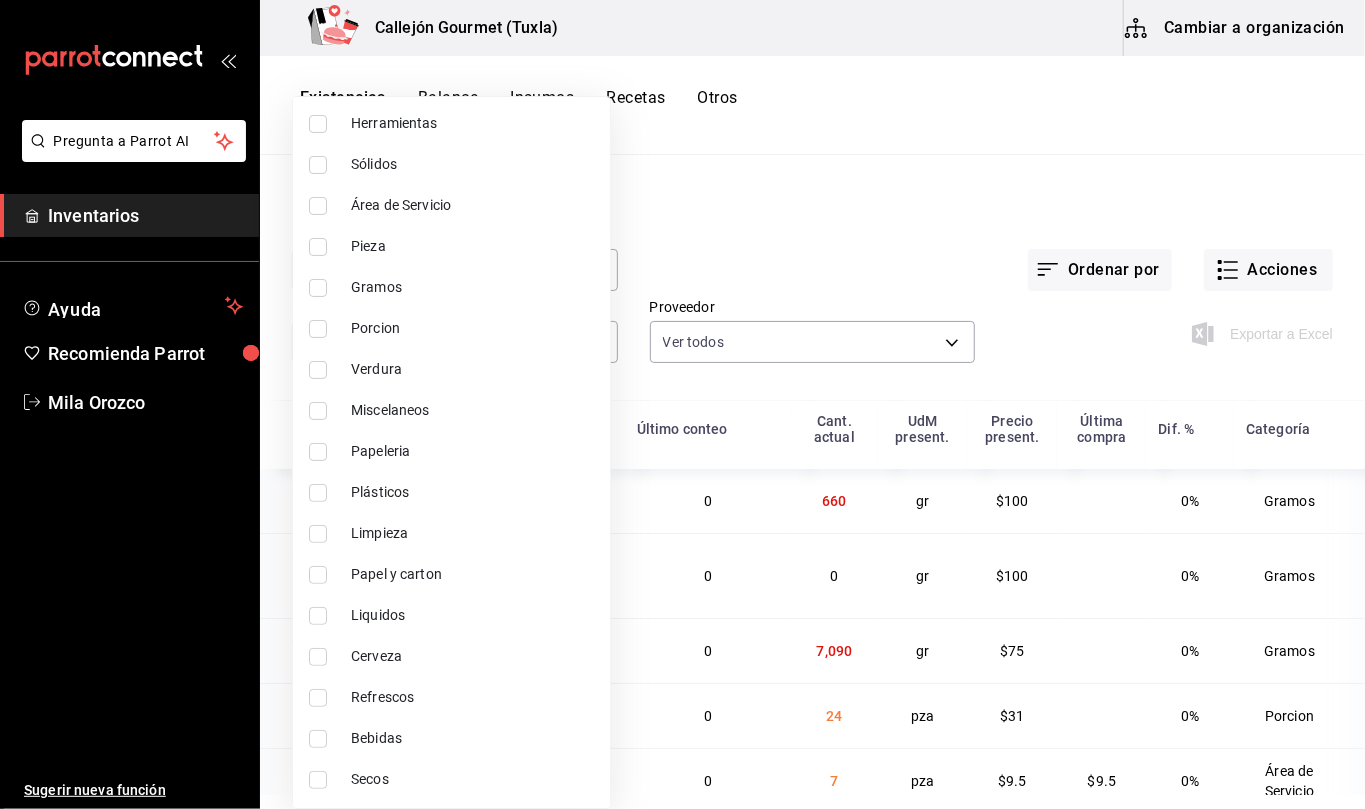 click at bounding box center (318, 698) 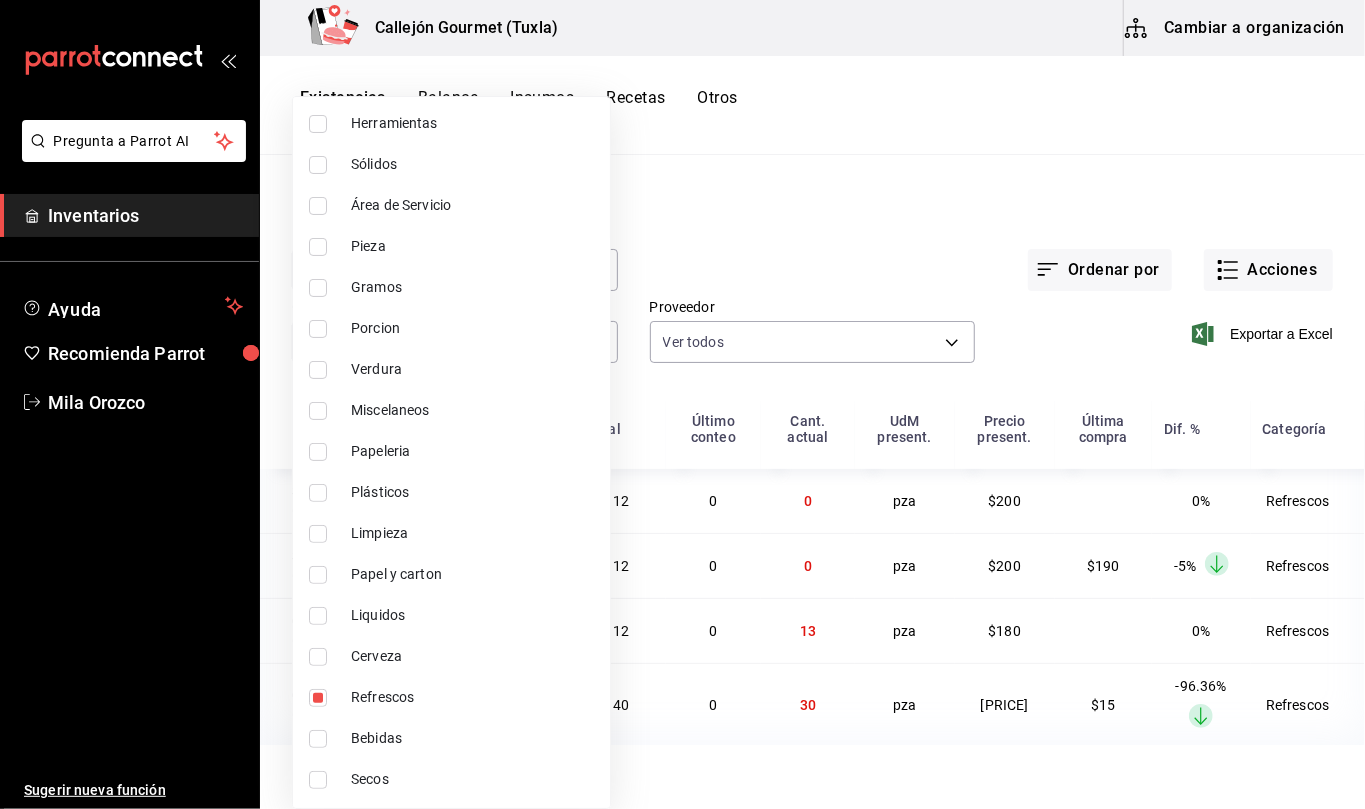 click at bounding box center [682, 404] 